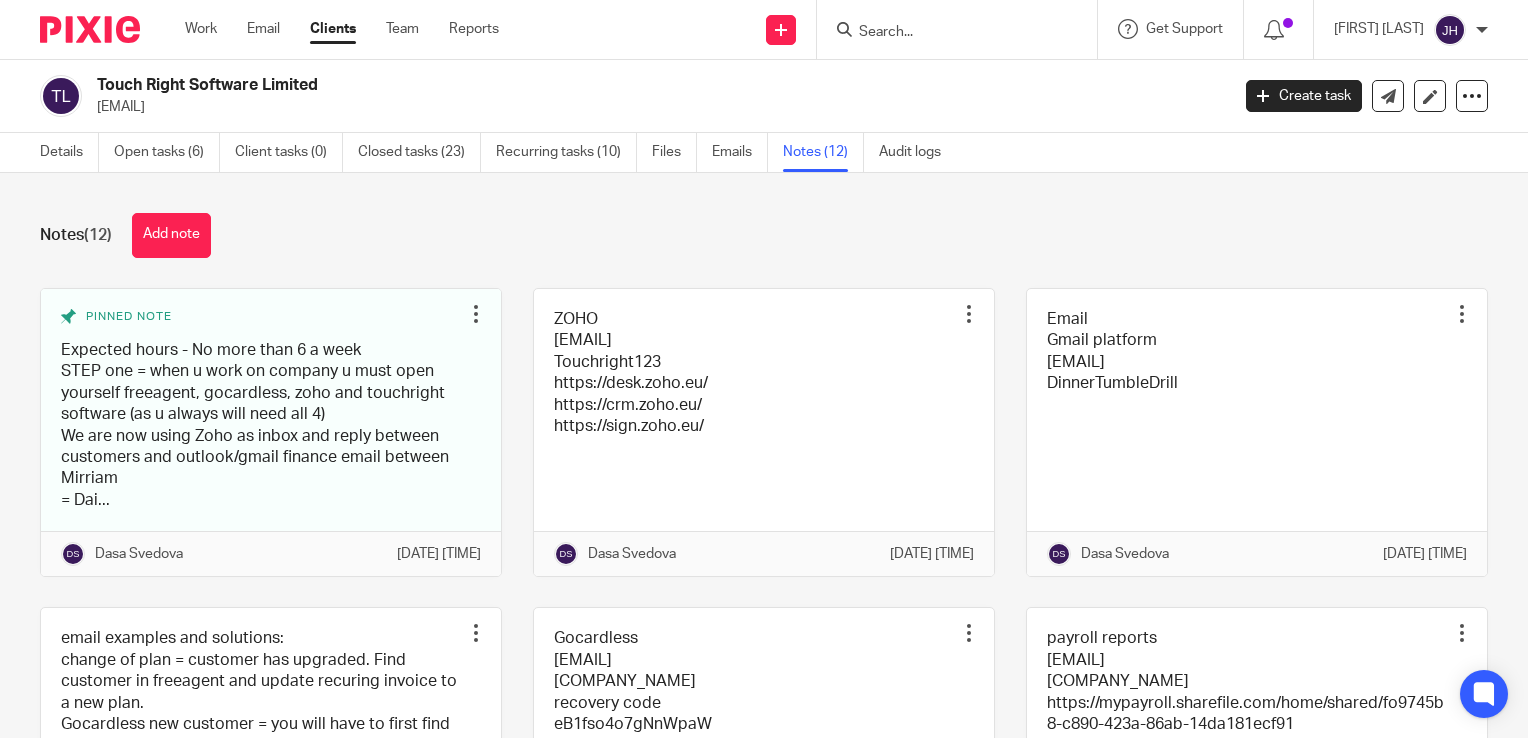 scroll, scrollTop: 0, scrollLeft: 0, axis: both 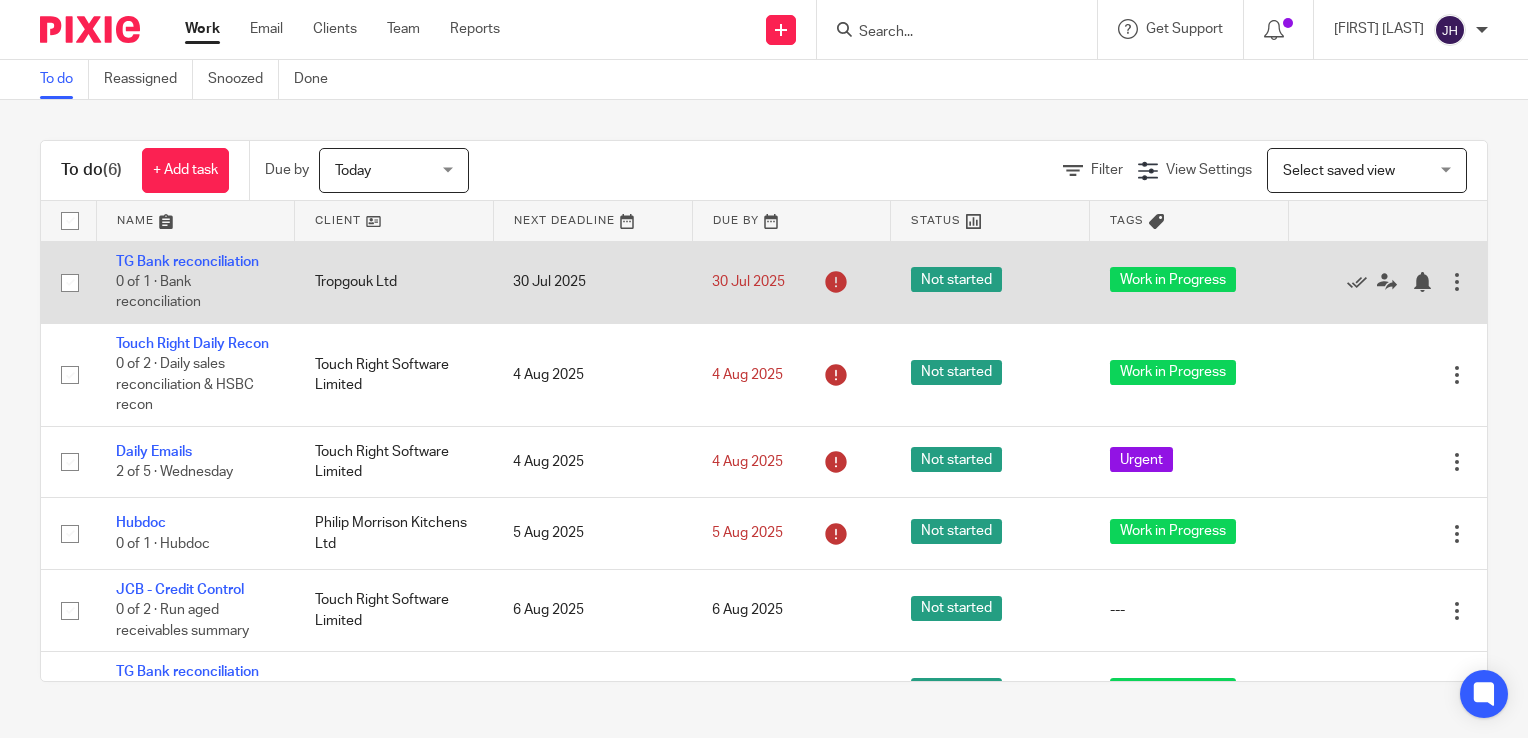 click on "Tropgouk Ltd" at bounding box center (394, 282) 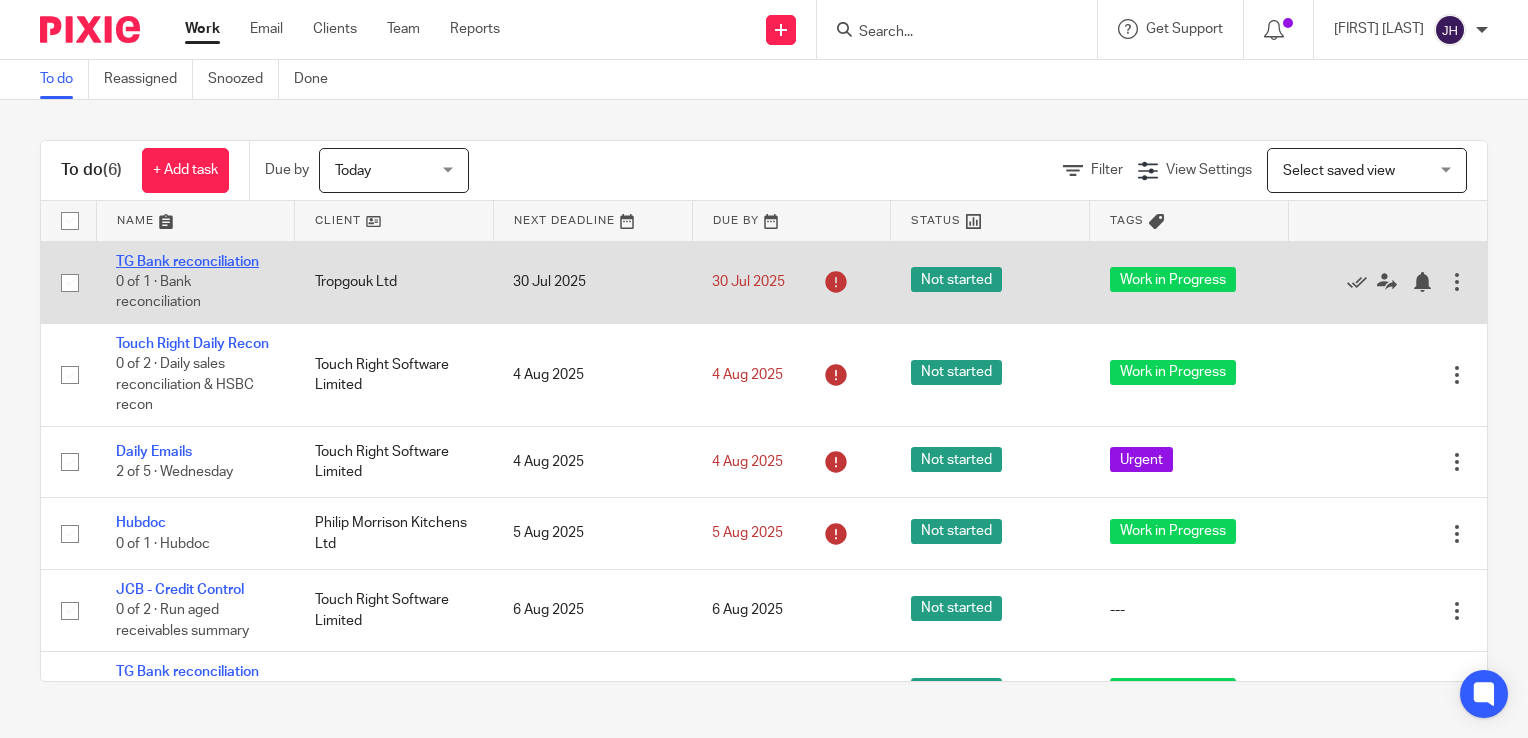 click on "TG Bank reconciliation" at bounding box center [187, 262] 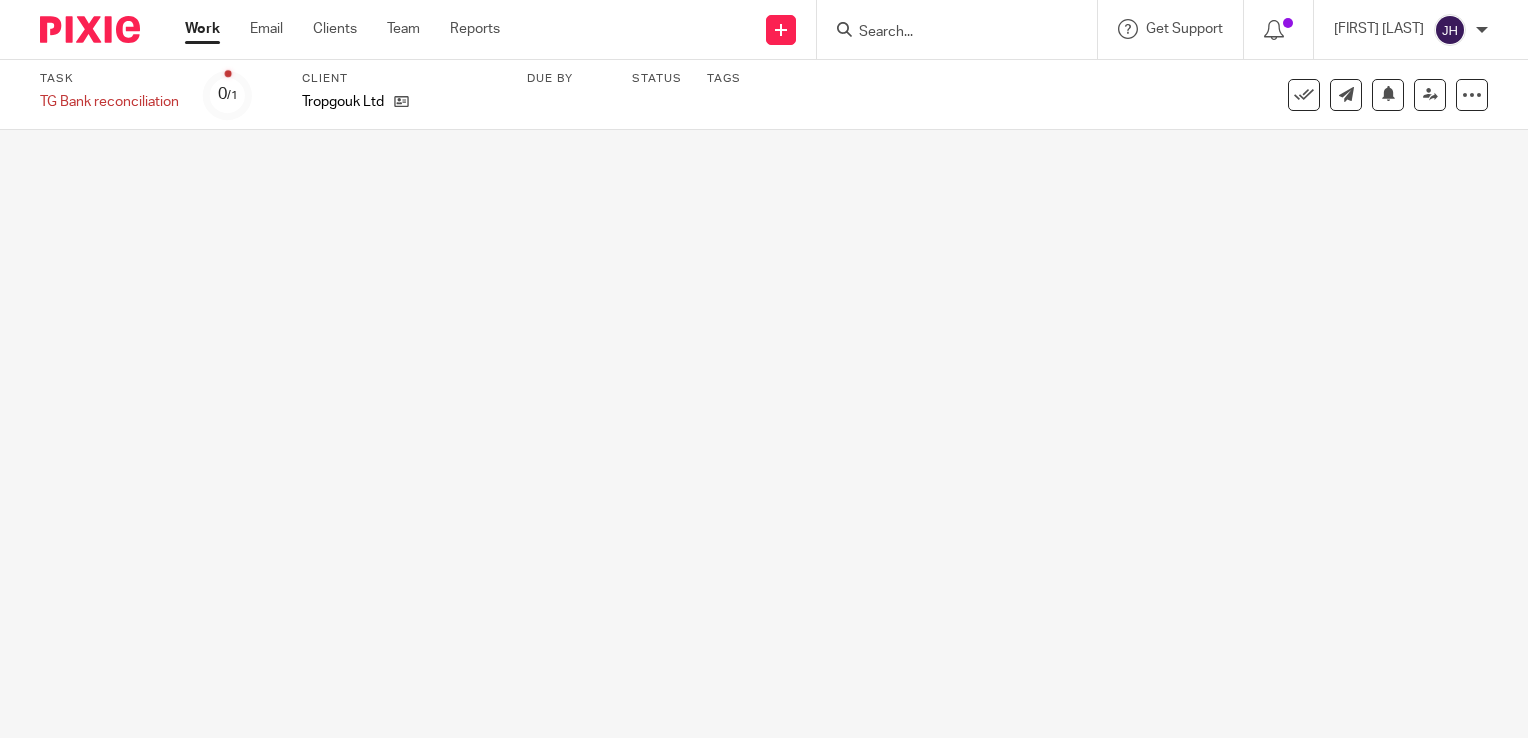 scroll, scrollTop: 0, scrollLeft: 0, axis: both 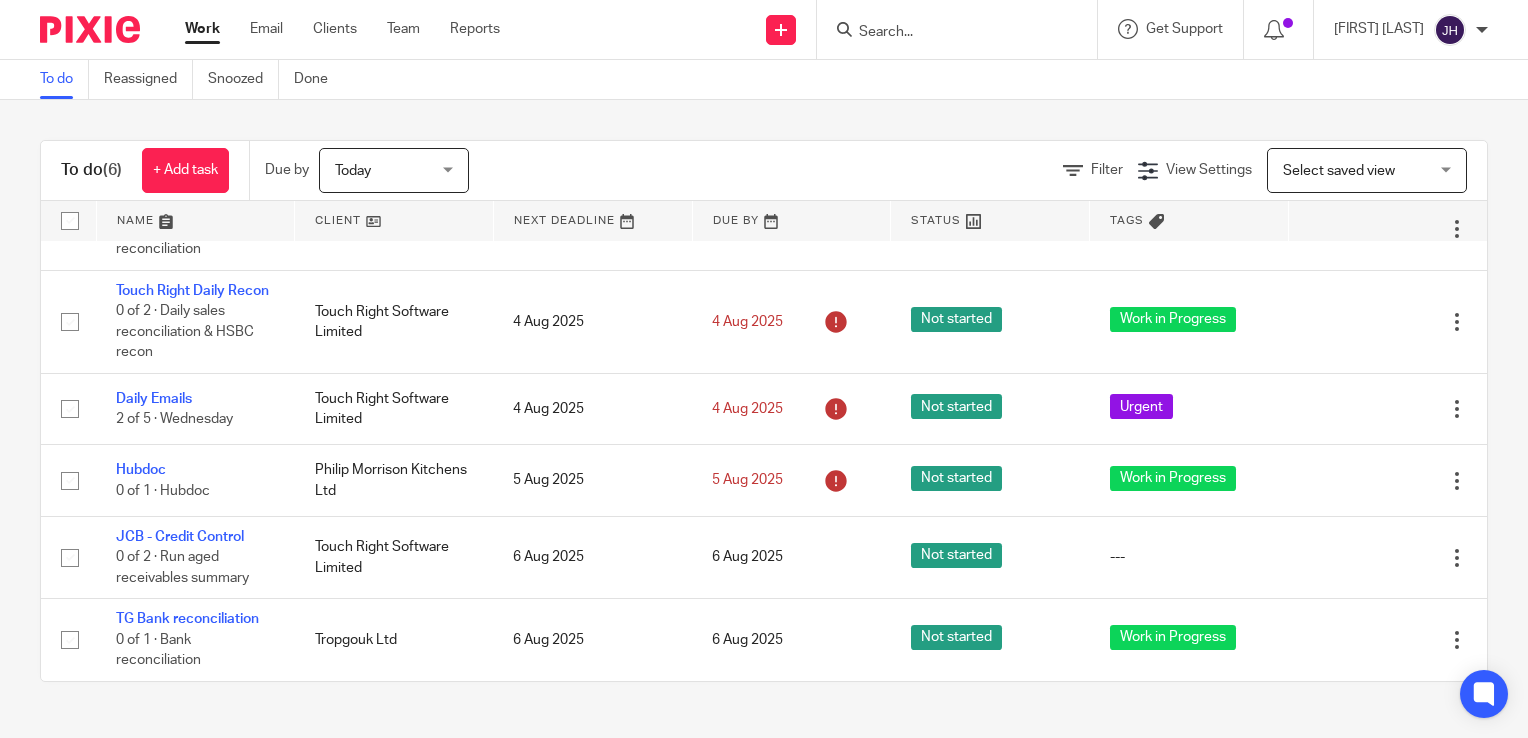 click at bounding box center [947, 33] 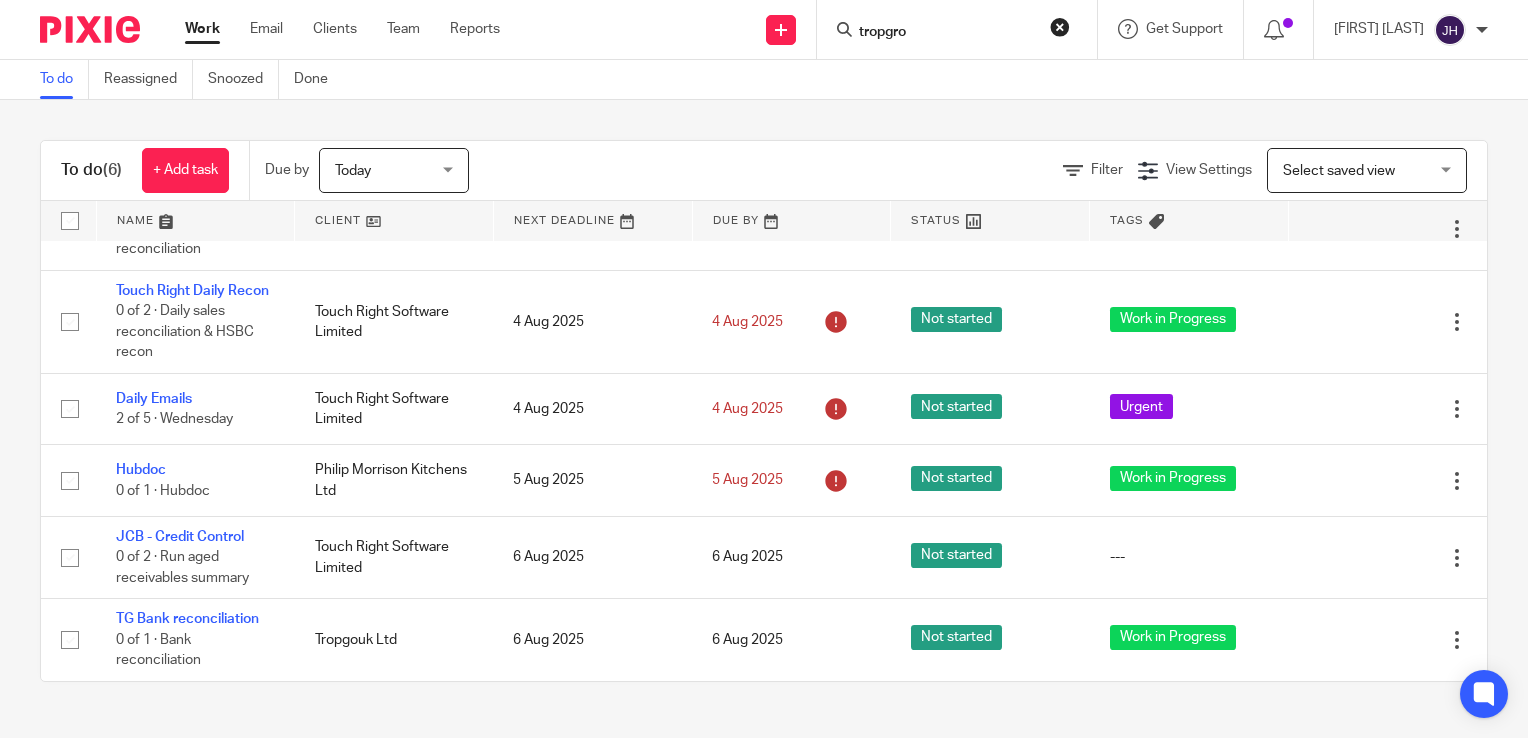type on "tropgro" 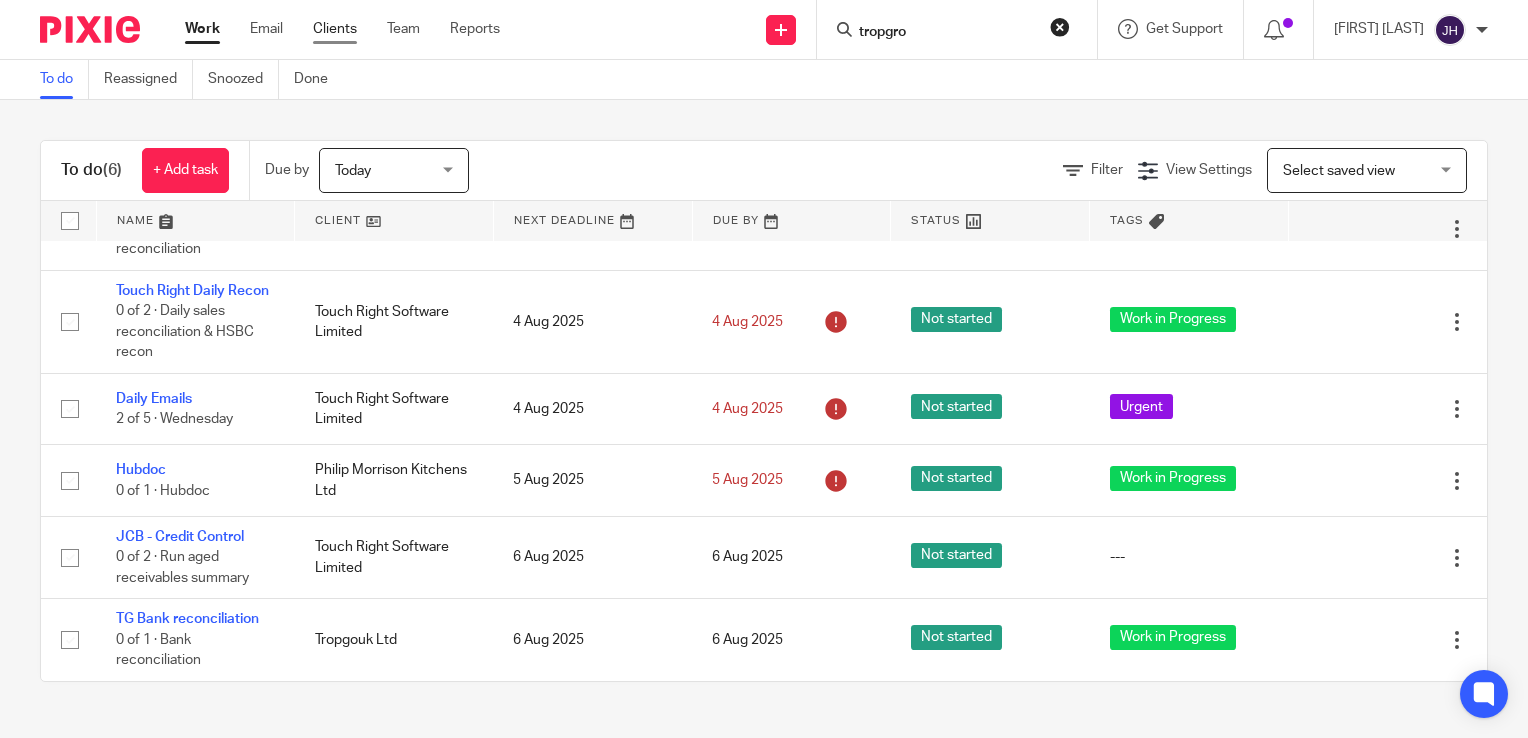 click on "Clients" at bounding box center [335, 29] 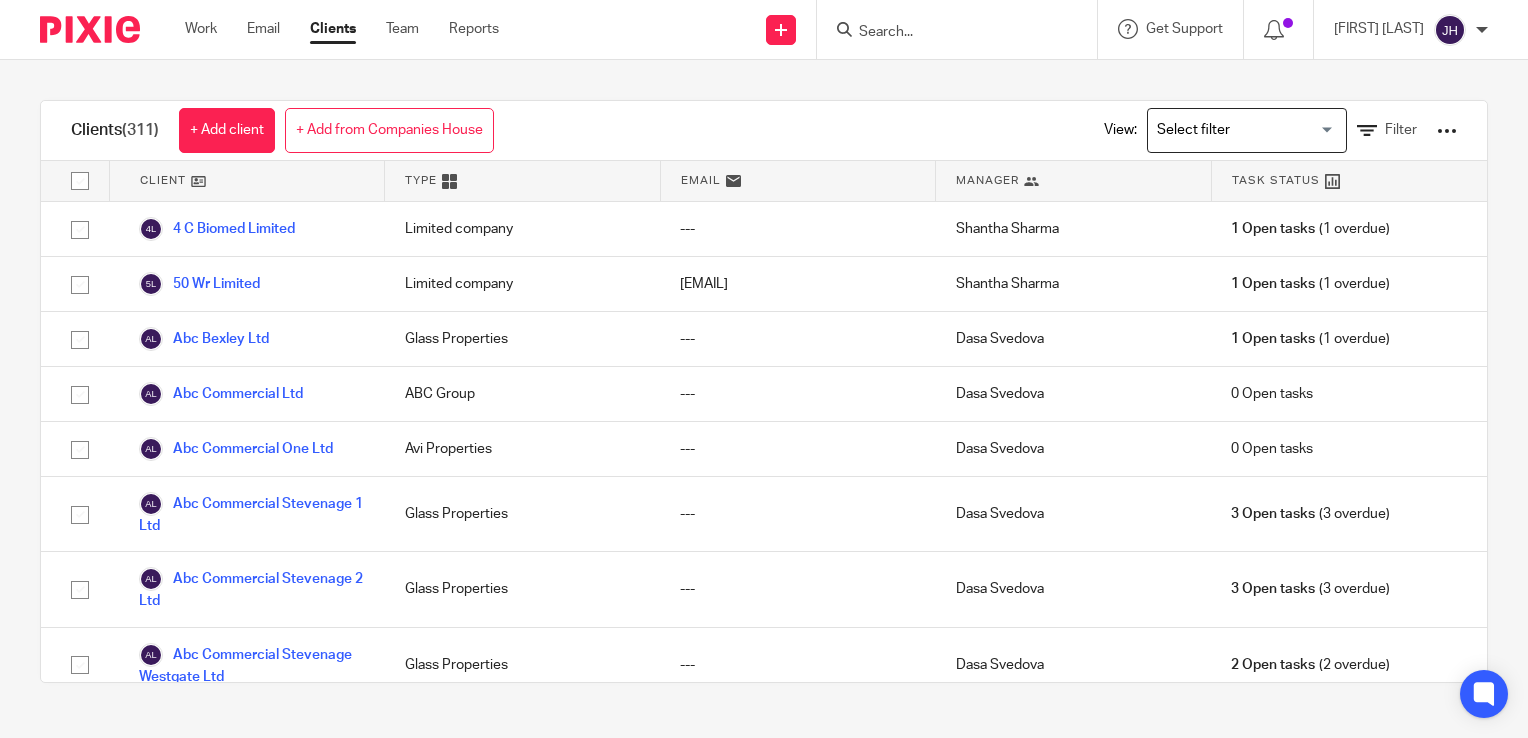 scroll, scrollTop: 0, scrollLeft: 0, axis: both 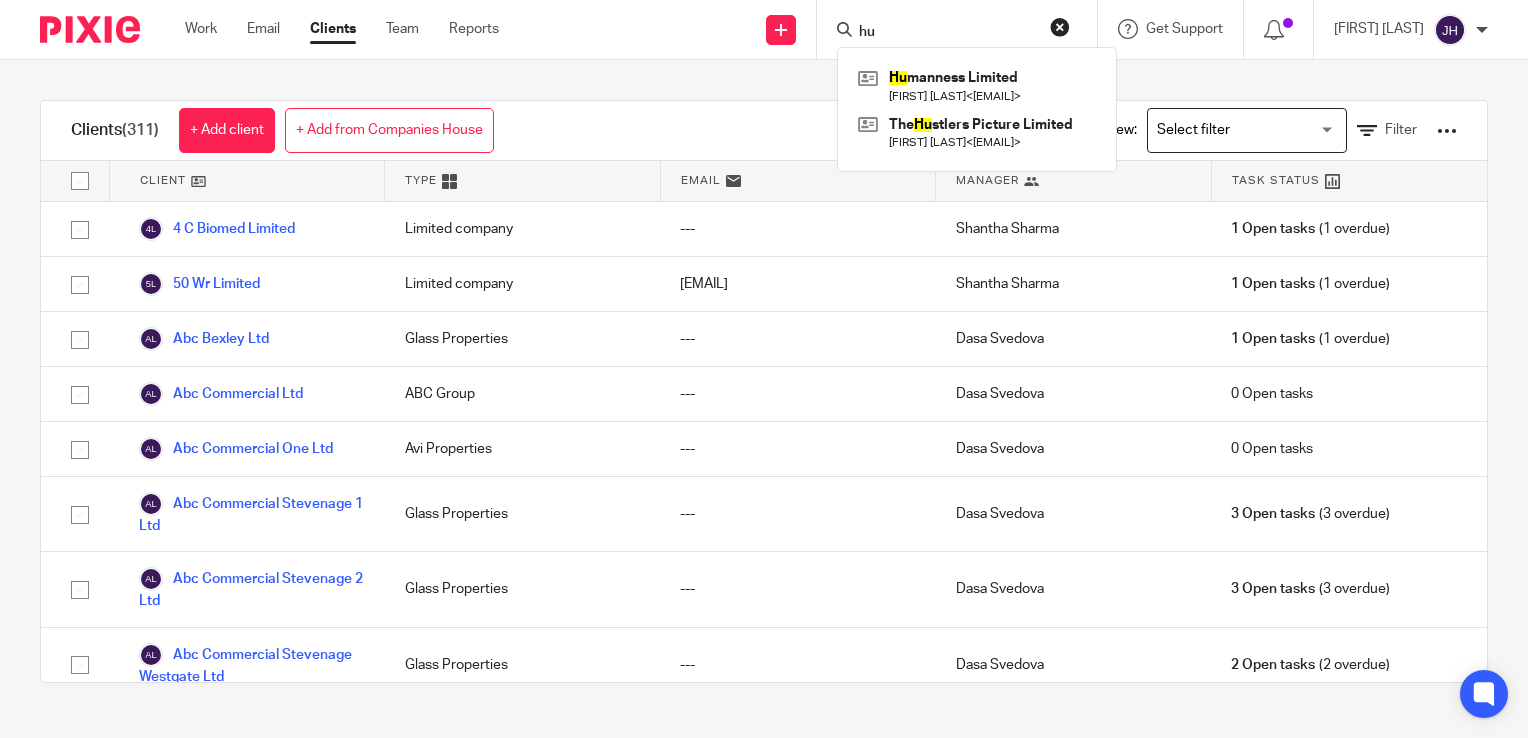 type on "hu" 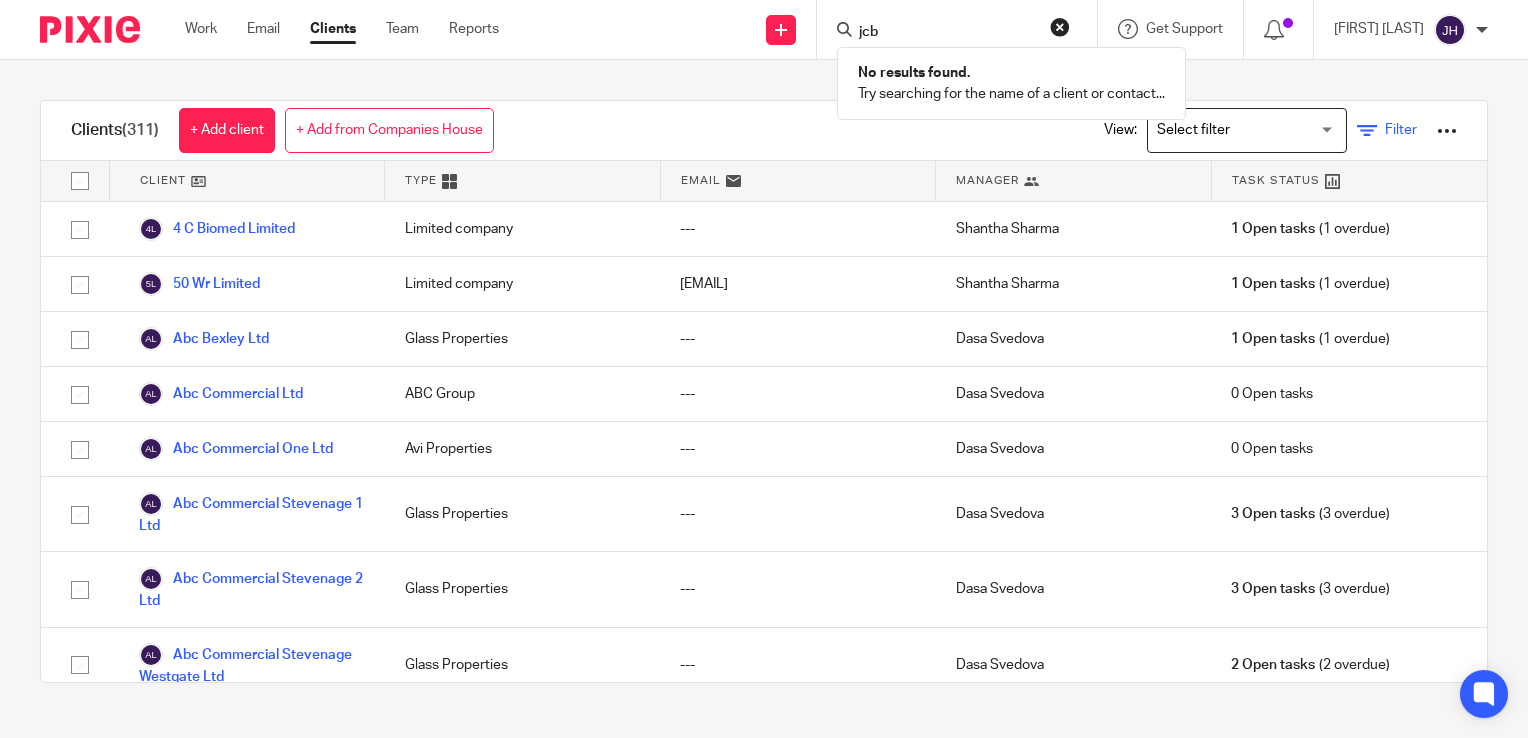 type on "jcb" 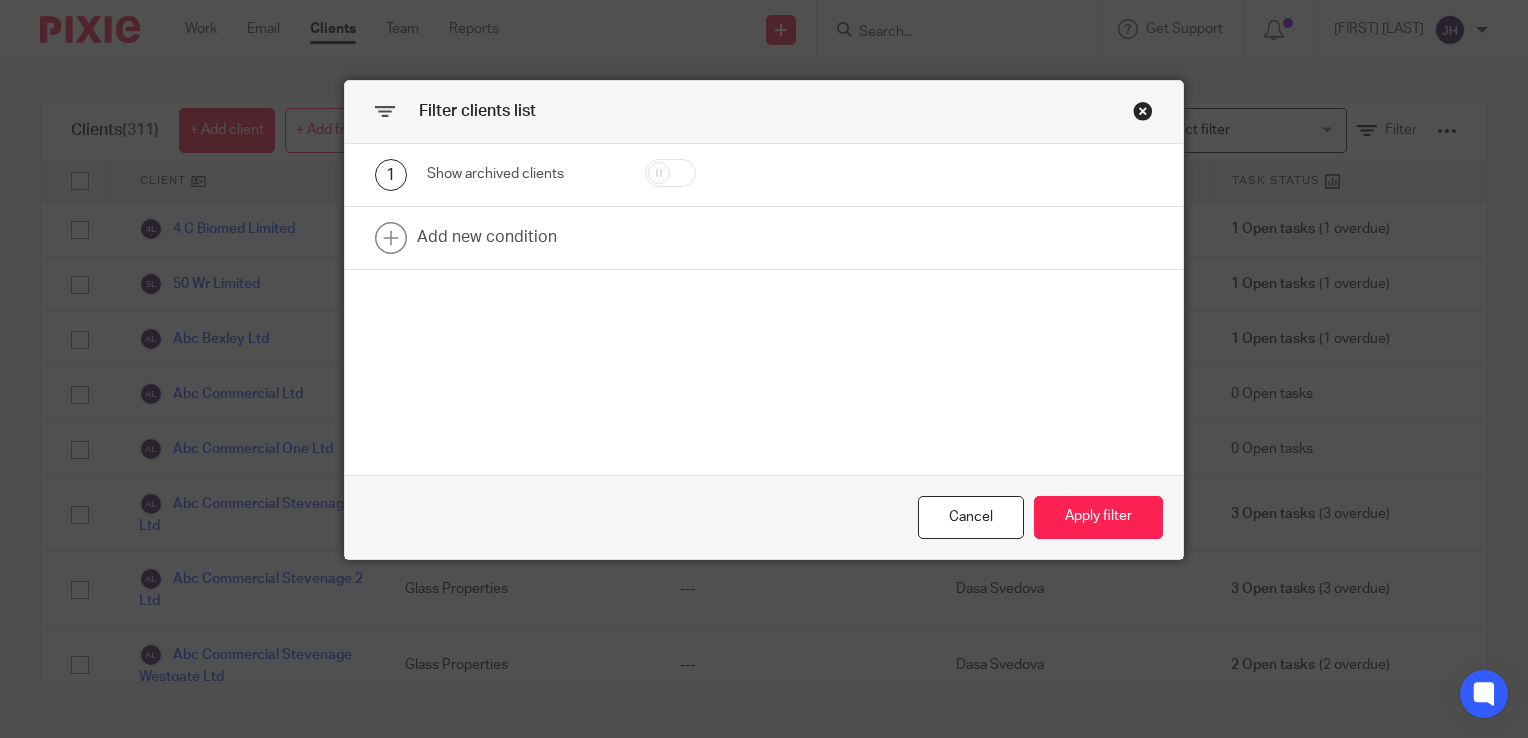 click on "Filter clients list" at bounding box center [764, 112] 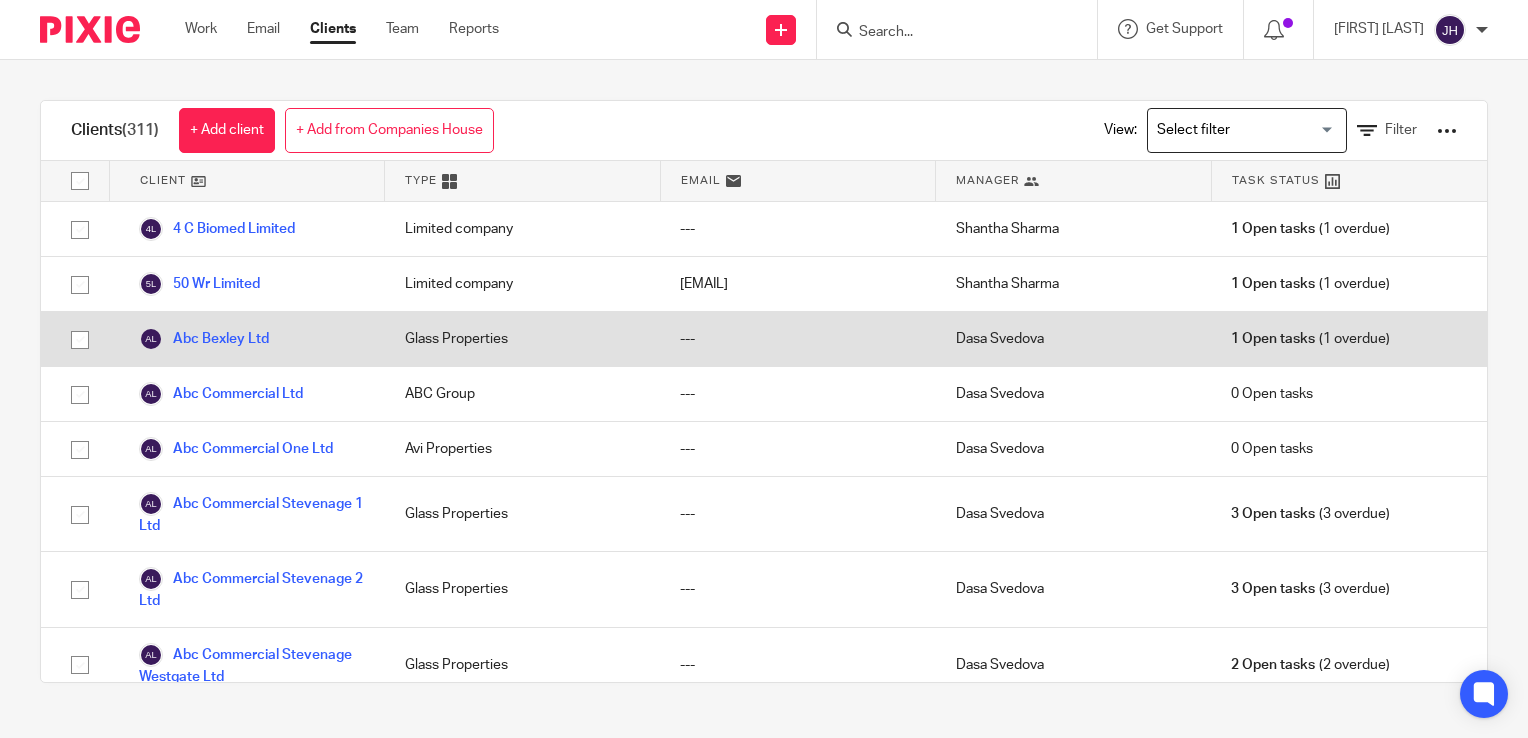 scroll, scrollTop: 0, scrollLeft: 0, axis: both 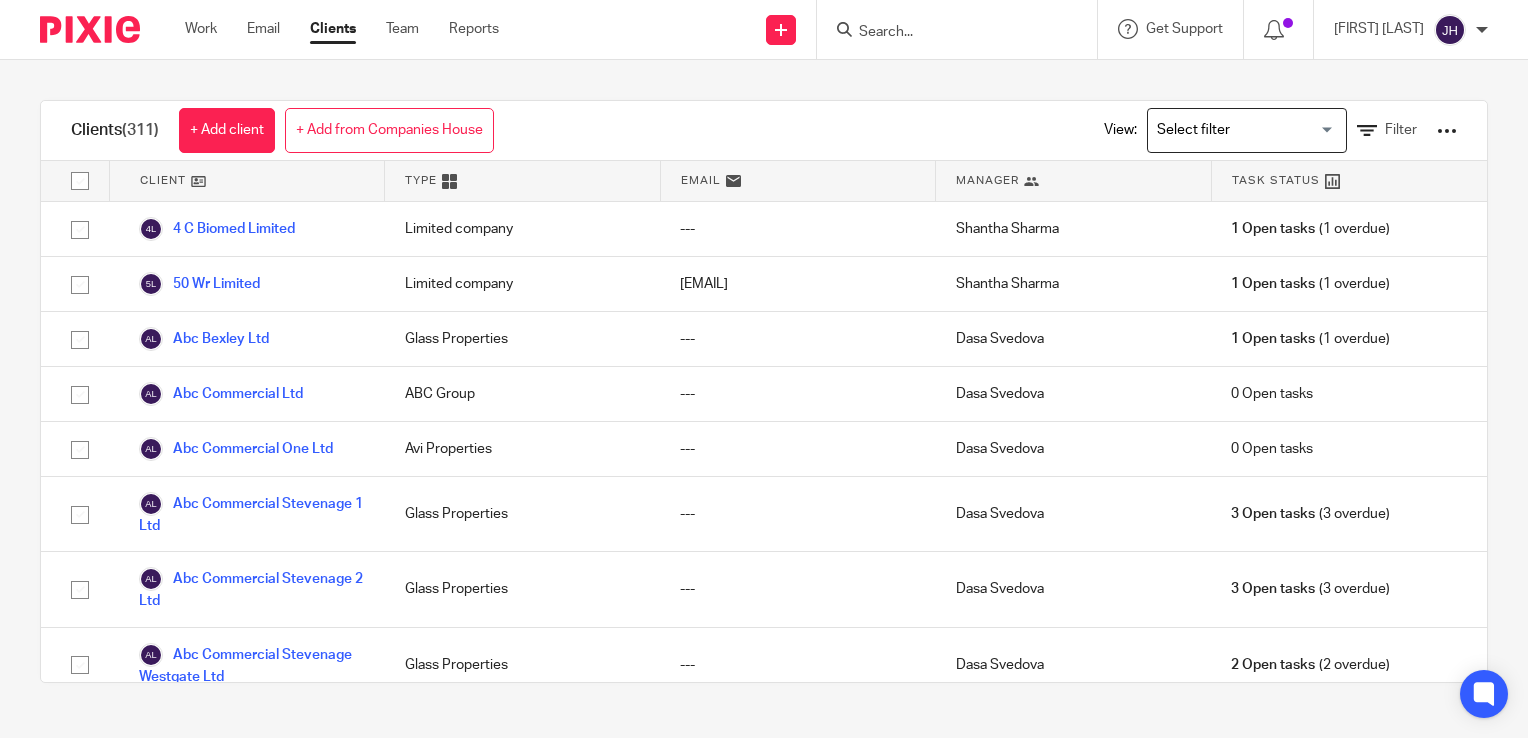click at bounding box center (957, 29) 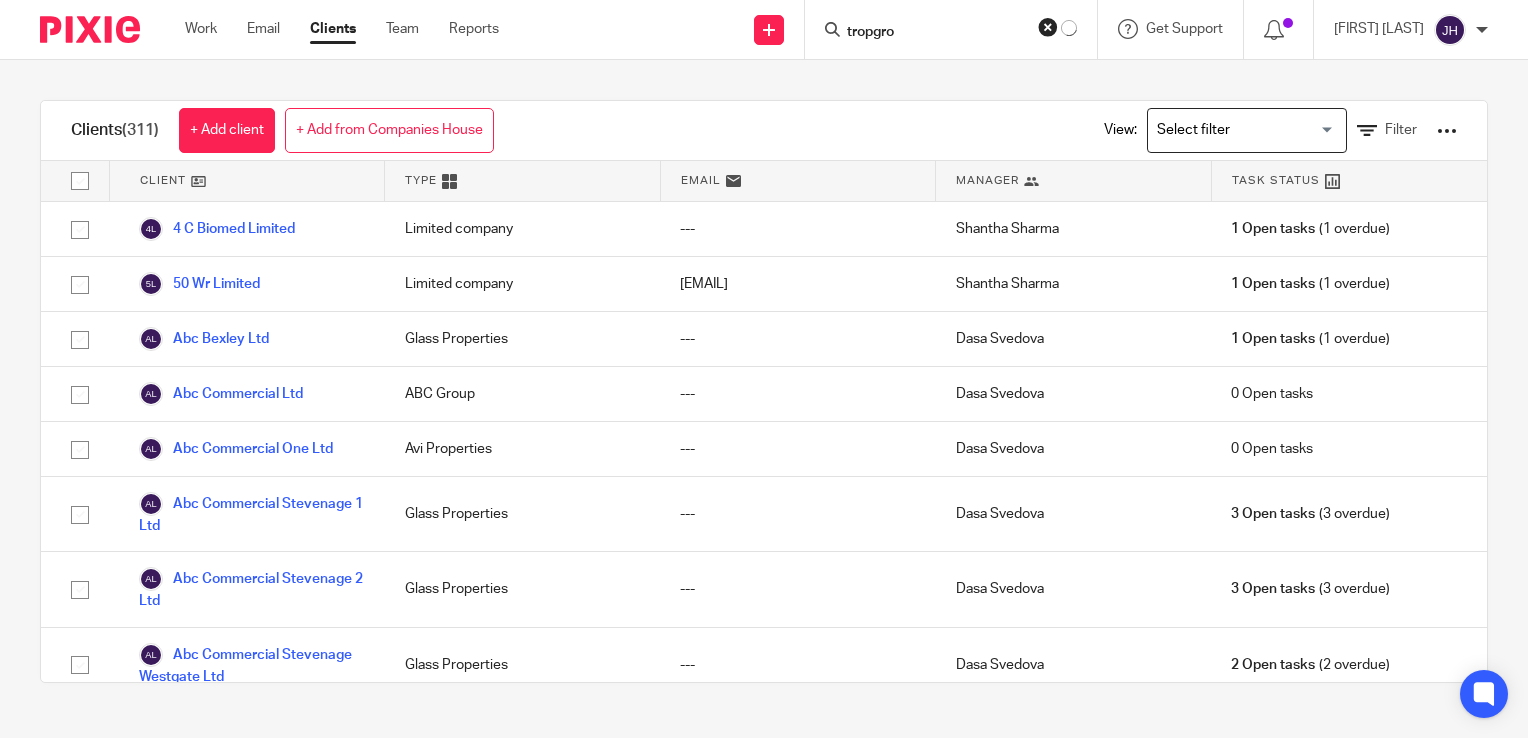 click at bounding box center (0, 0) 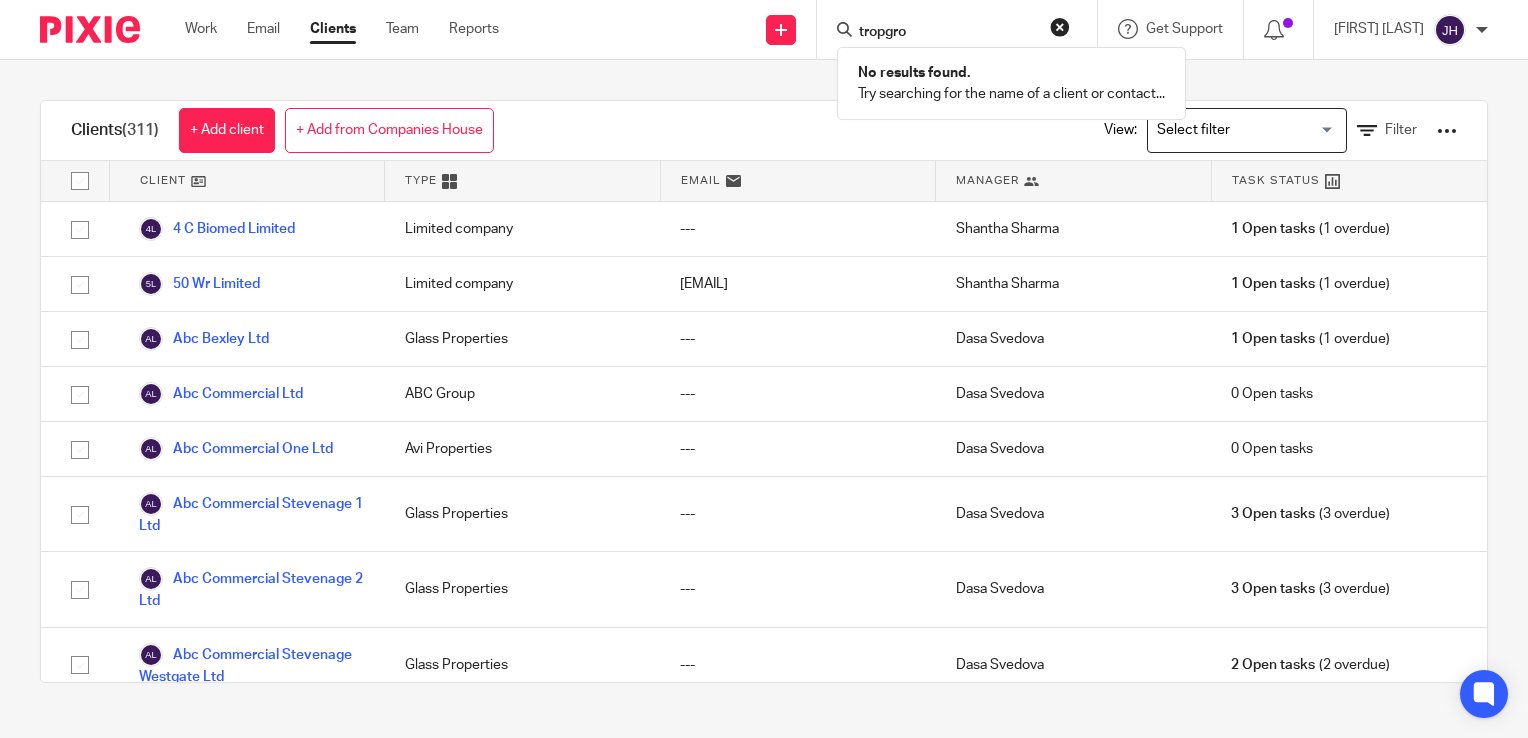 click on "tropgro" at bounding box center [947, 33] 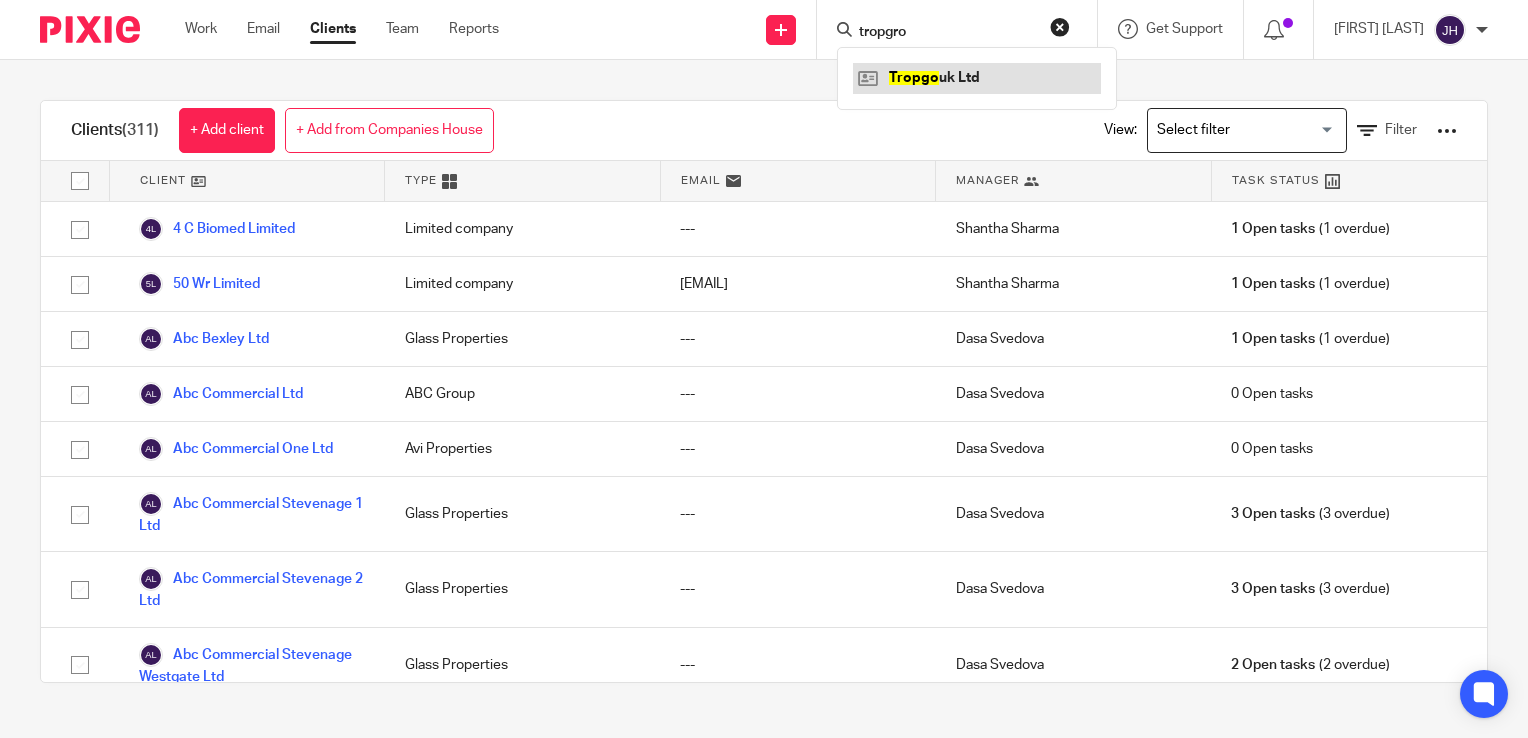 type on "tropgro" 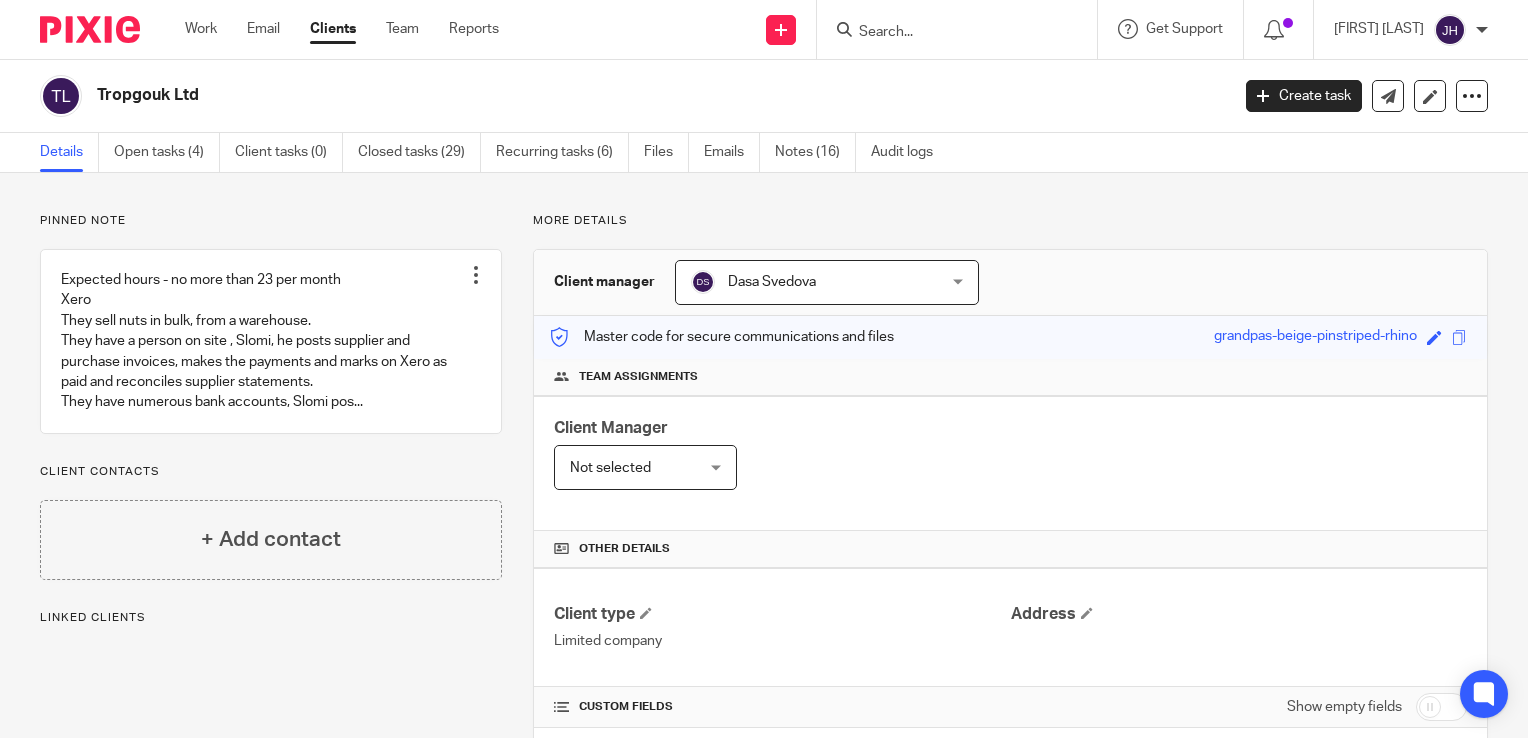 scroll, scrollTop: 0, scrollLeft: 0, axis: both 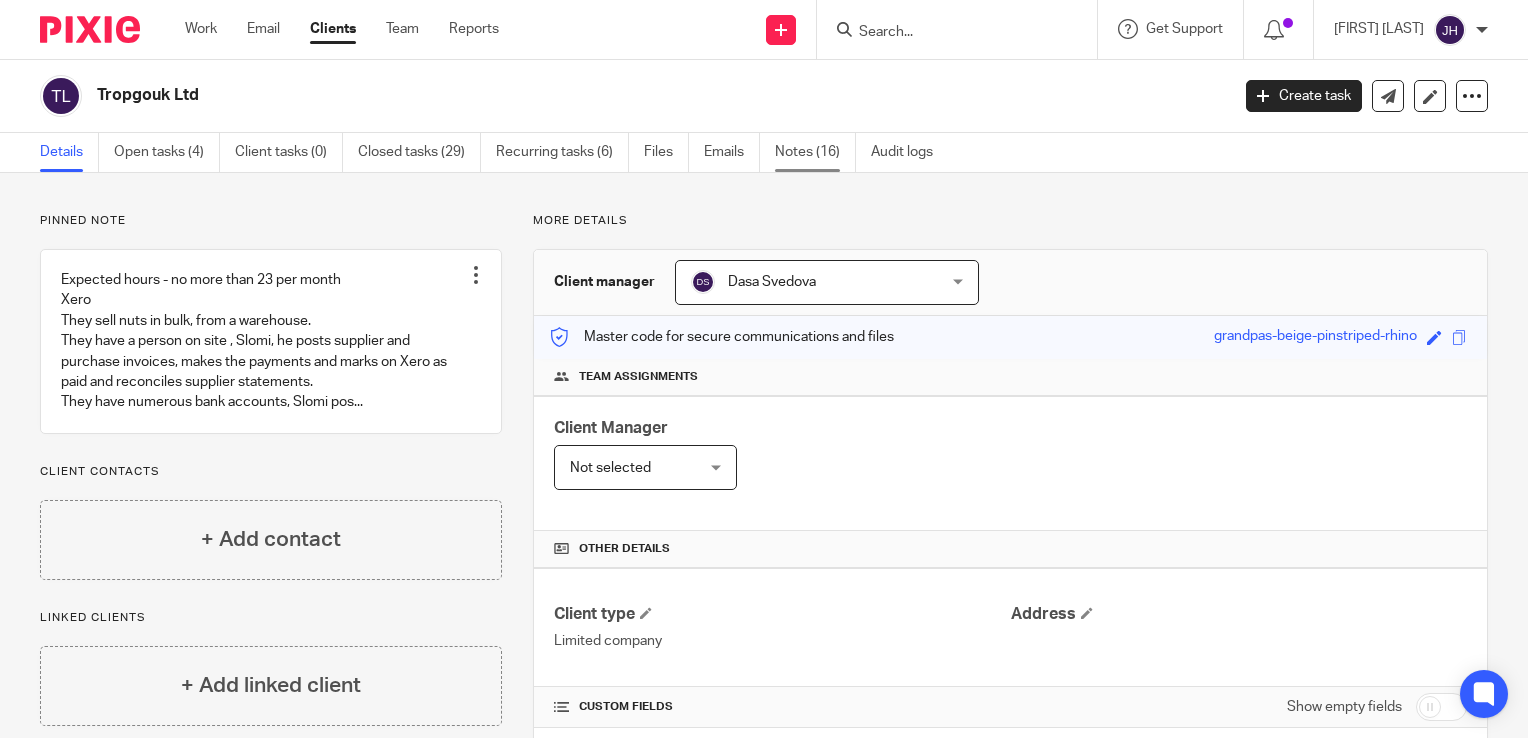 click on "Notes (16)" at bounding box center (815, 152) 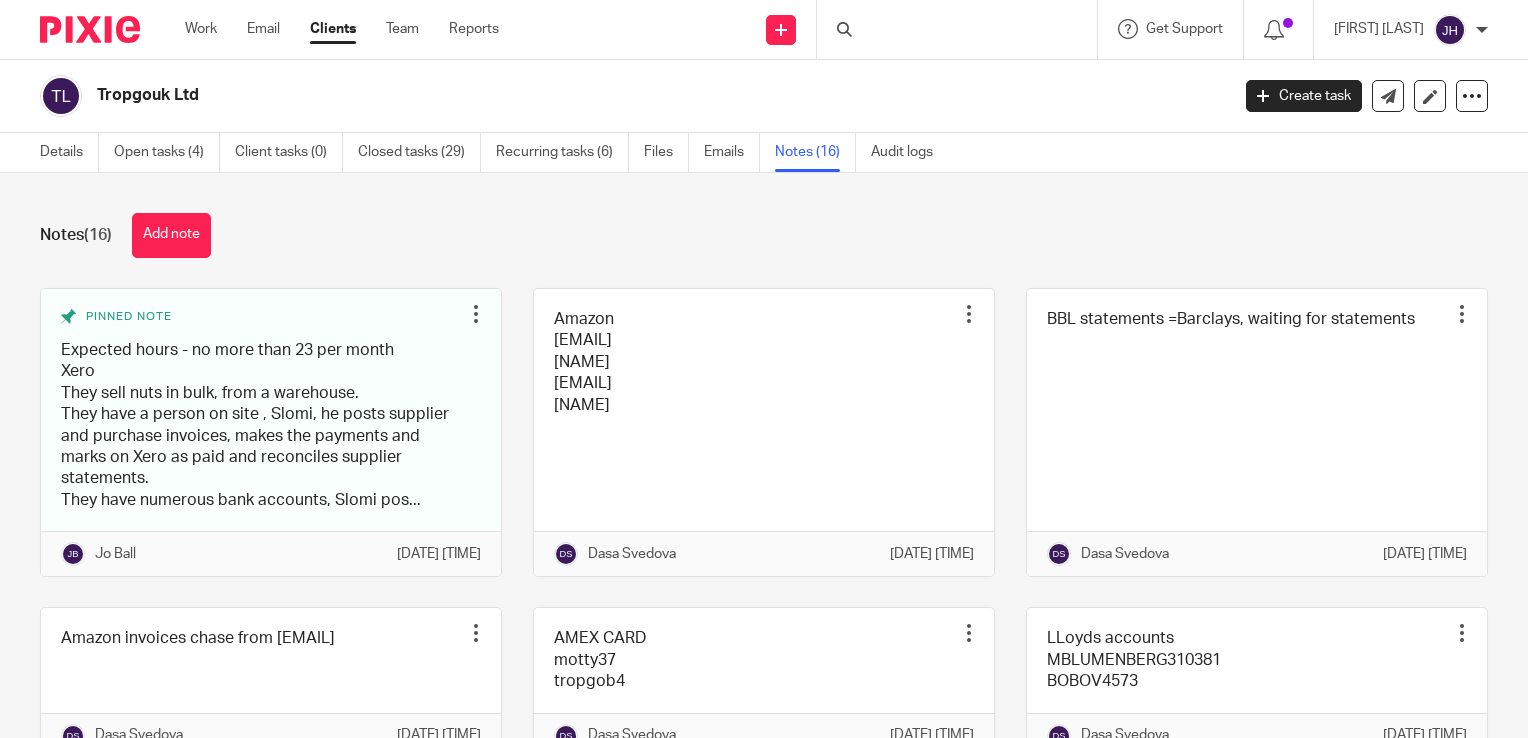 scroll, scrollTop: 0, scrollLeft: 0, axis: both 